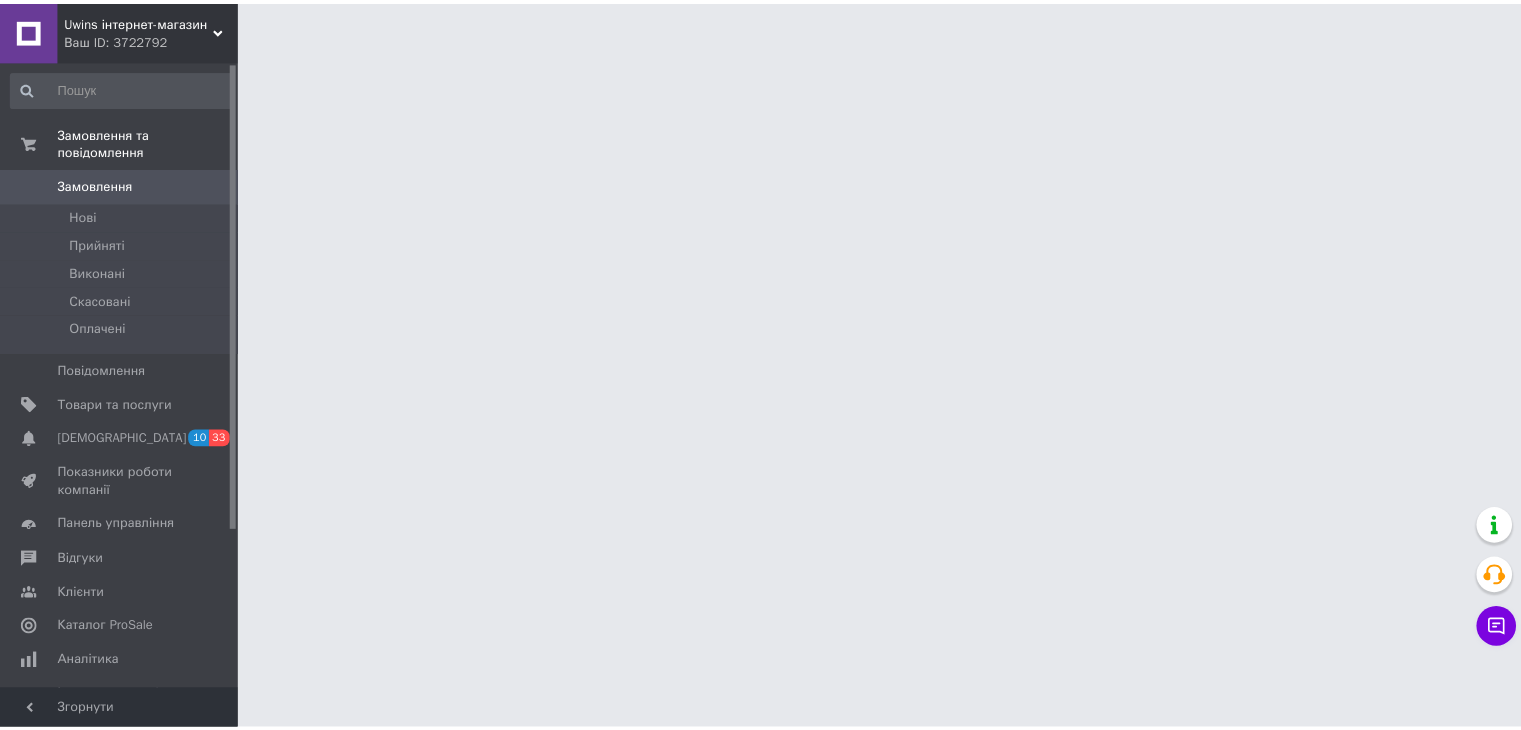 scroll, scrollTop: 0, scrollLeft: 0, axis: both 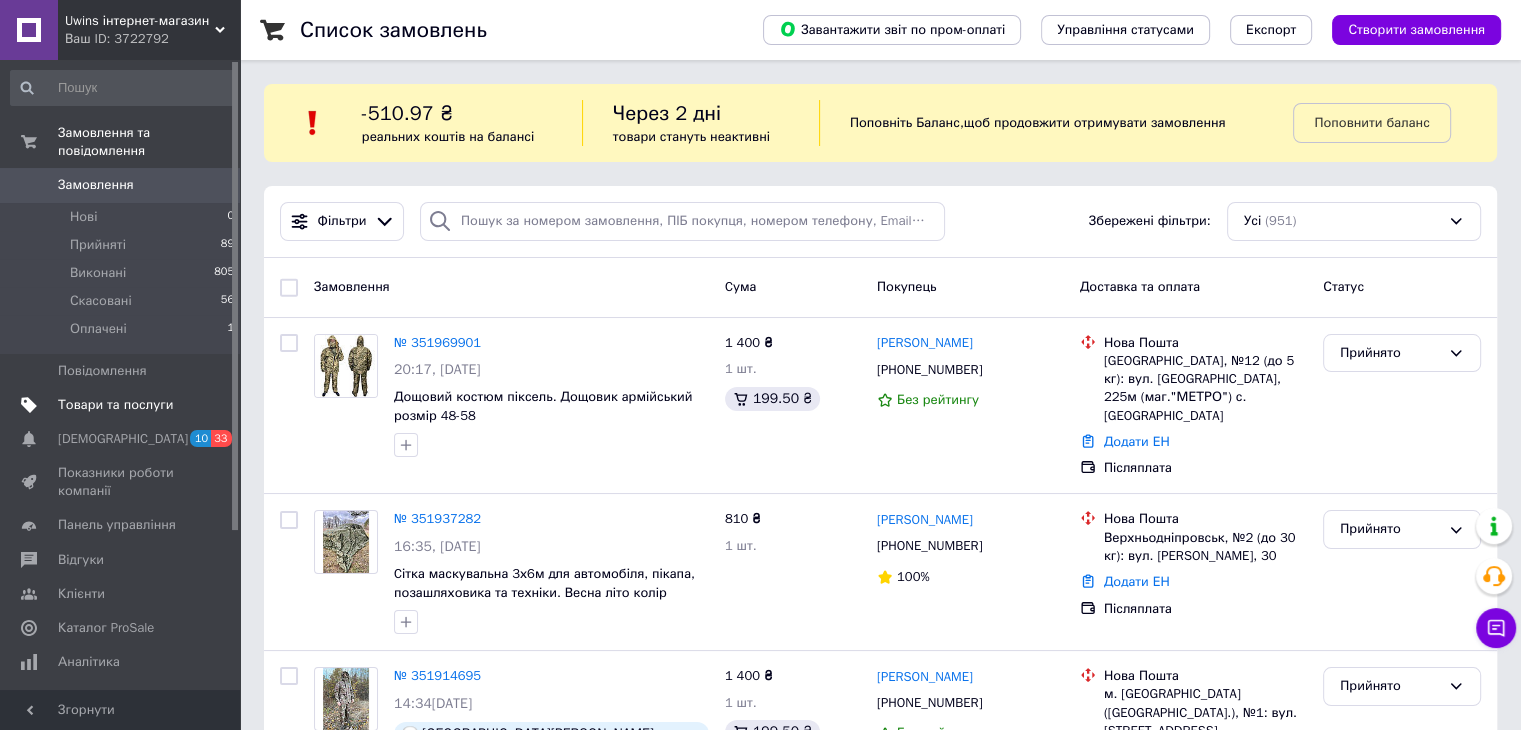 click on "Товари та послуги" at bounding box center (115, 405) 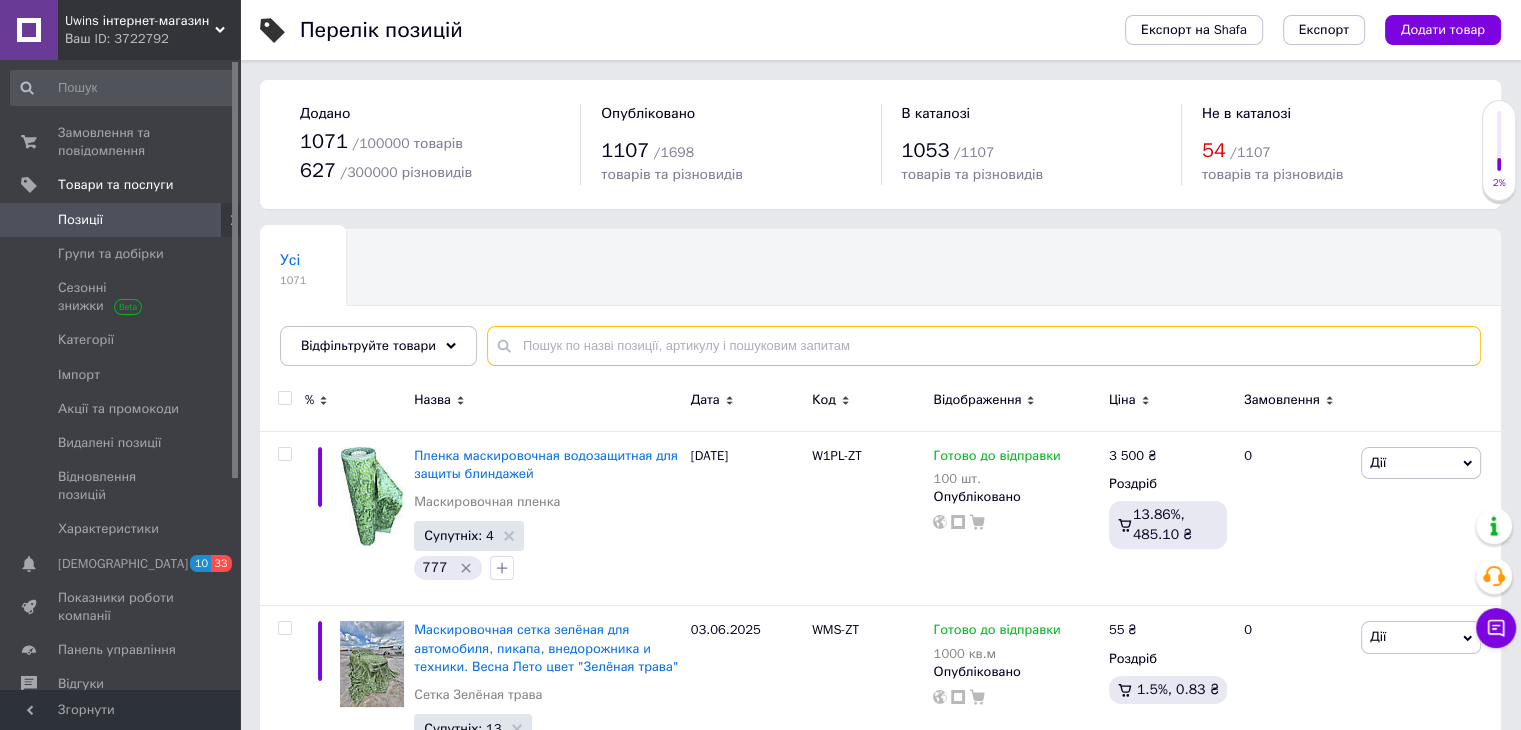 click at bounding box center (984, 346) 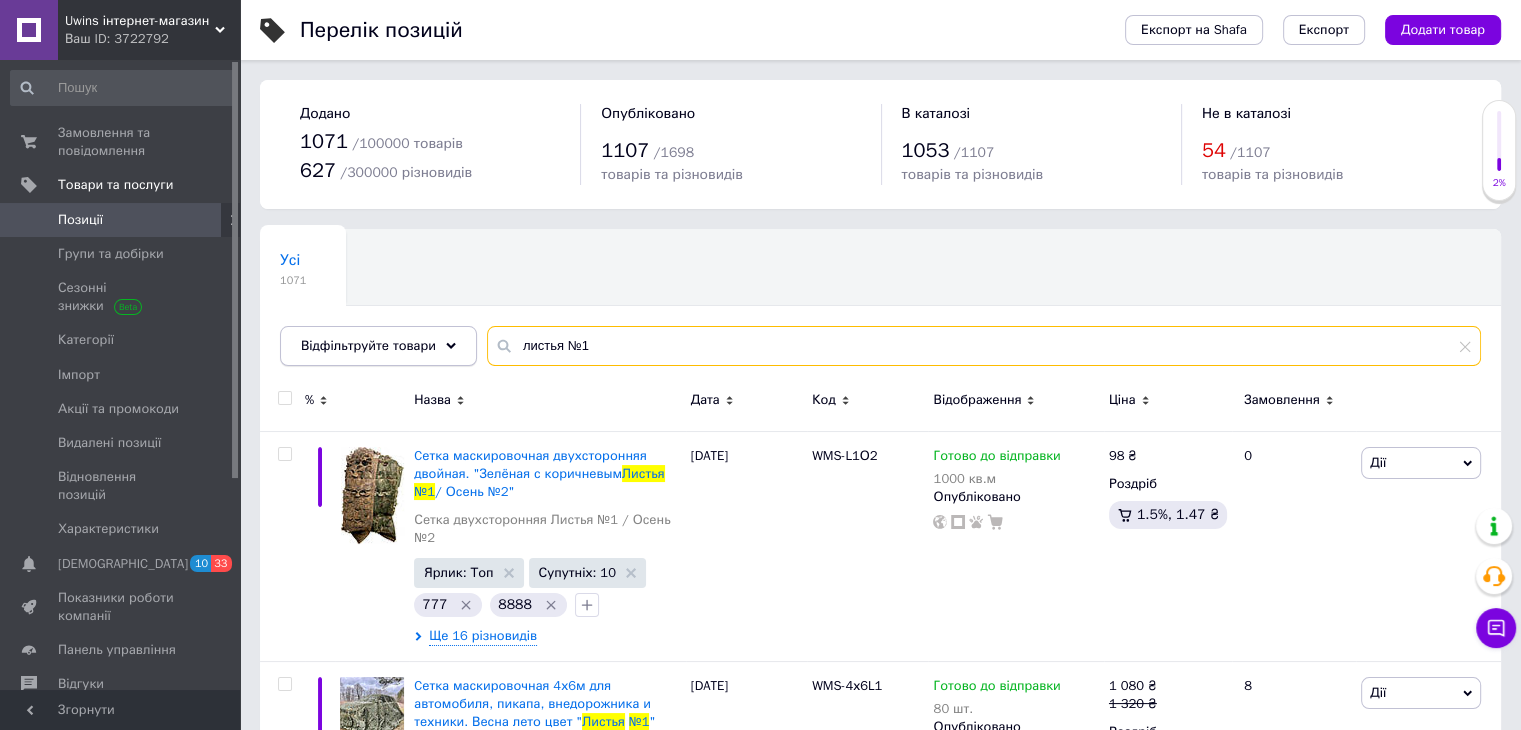 type on "листья №1" 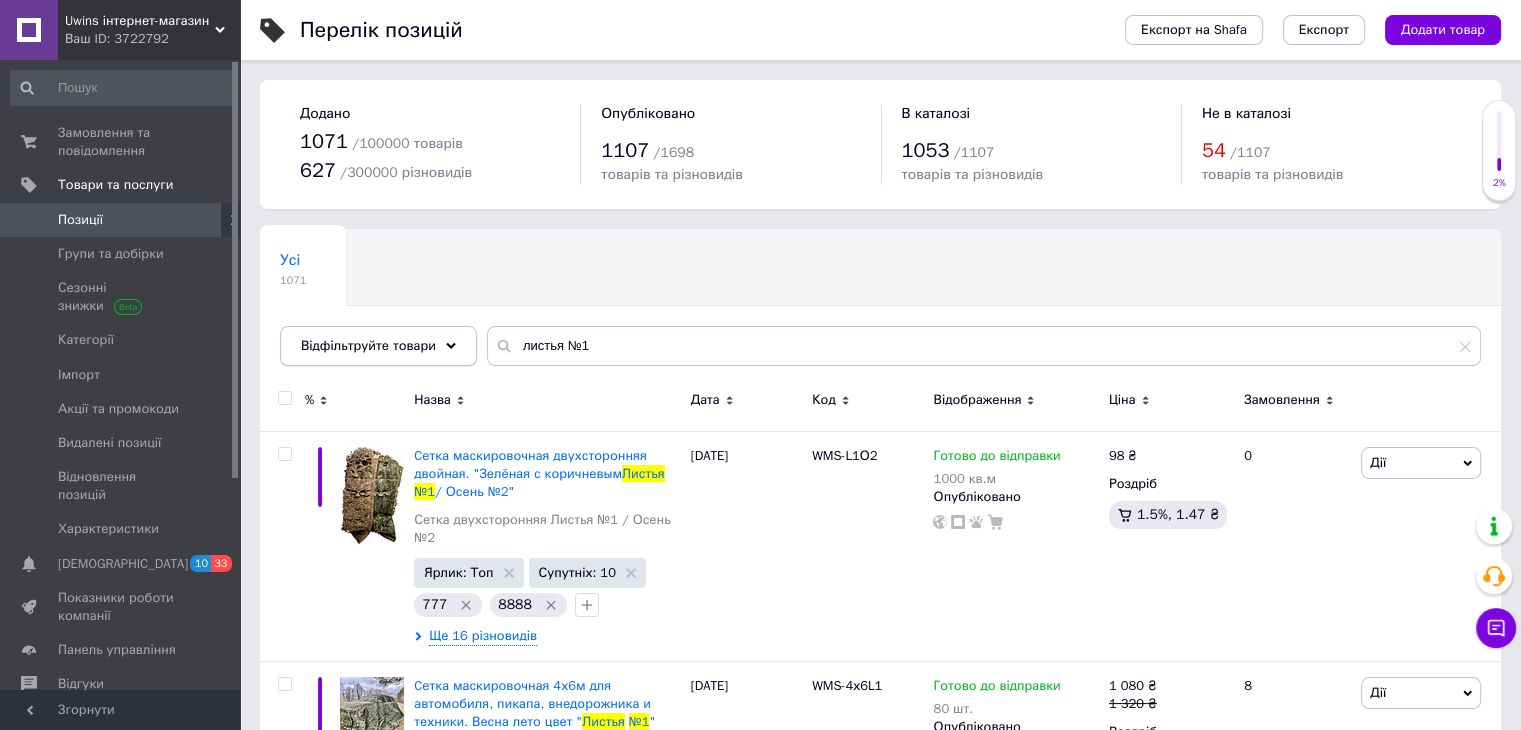click on "Відфільтруйте товари" at bounding box center (378, 346) 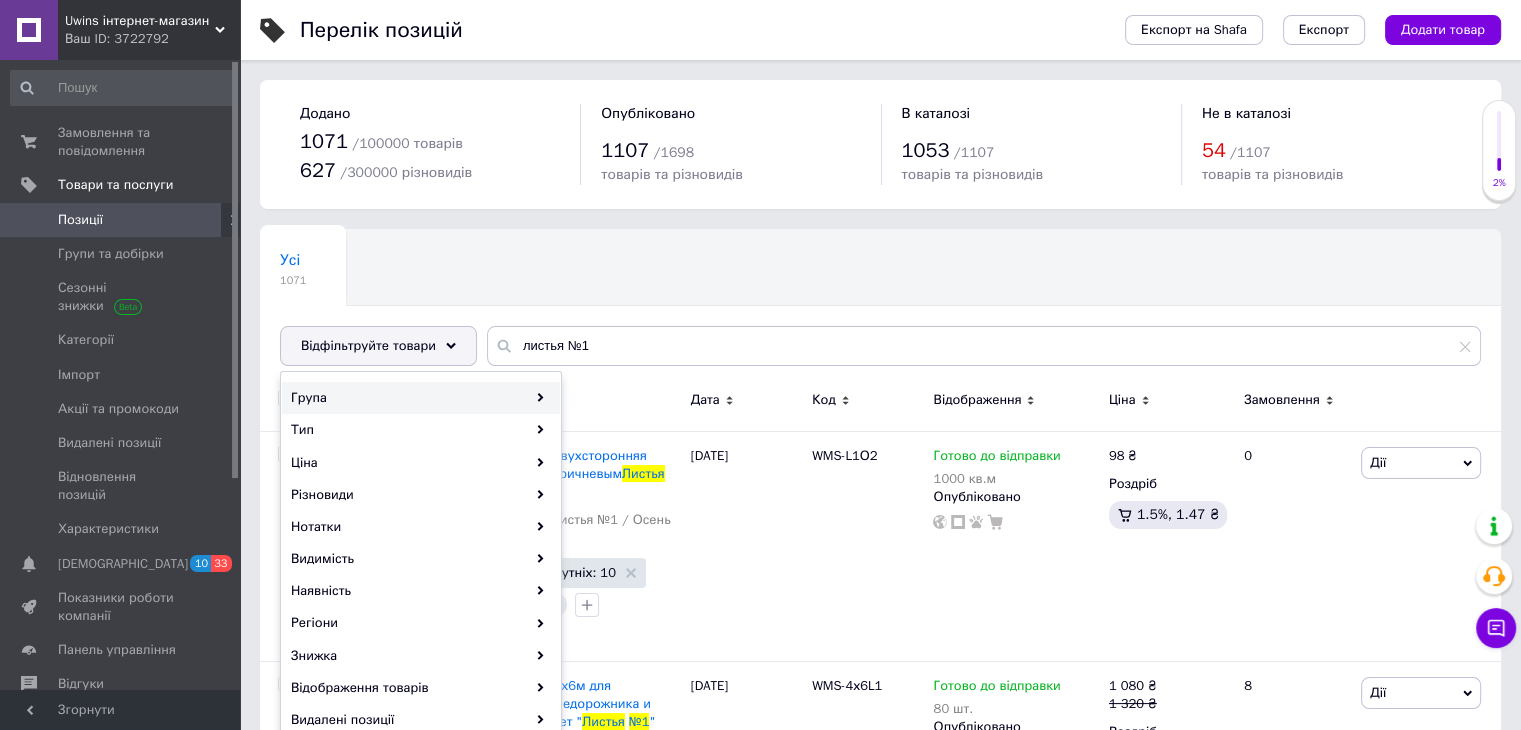 click on "Група" at bounding box center [421, 398] 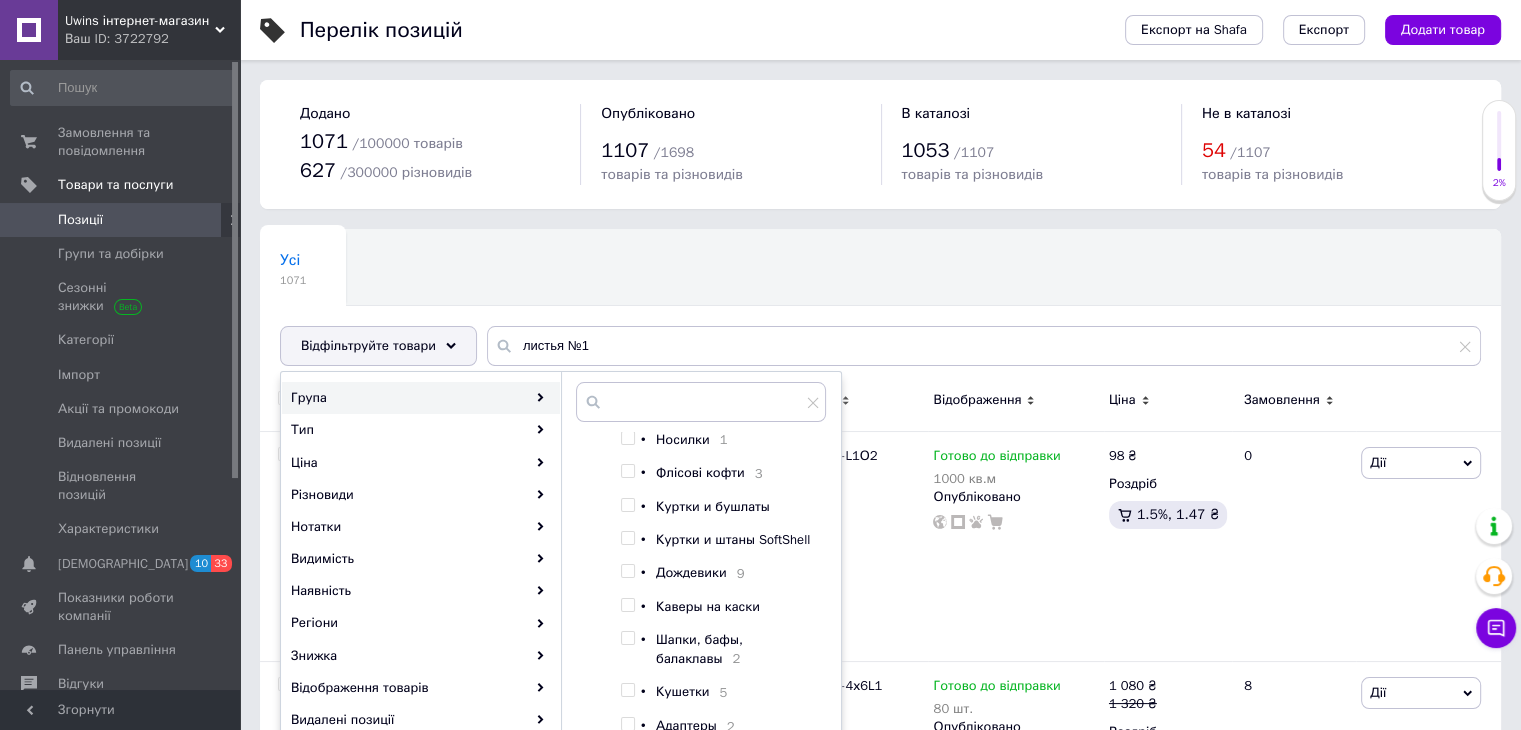 scroll, scrollTop: 449, scrollLeft: 0, axis: vertical 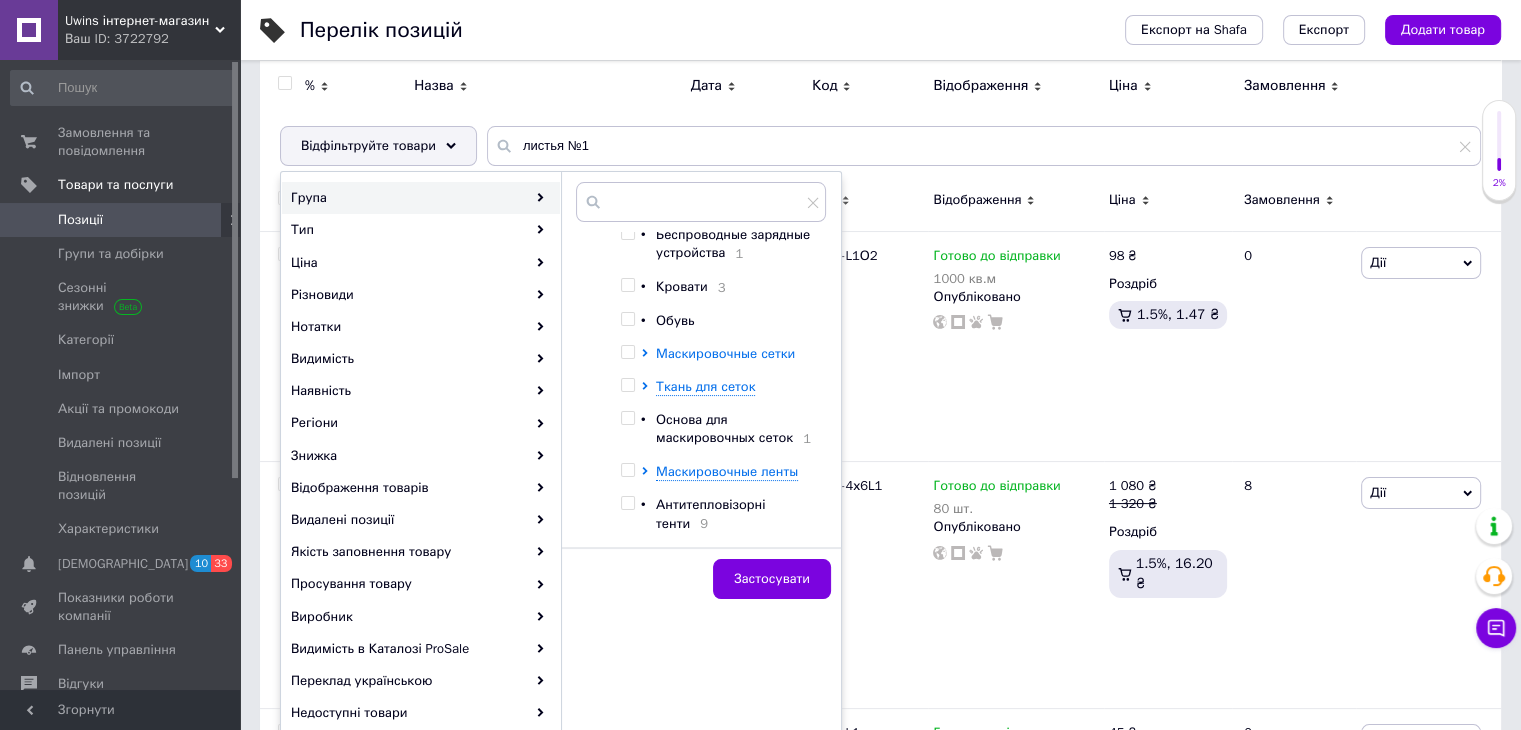 click on "Маскировочные сетки" at bounding box center (725, 353) 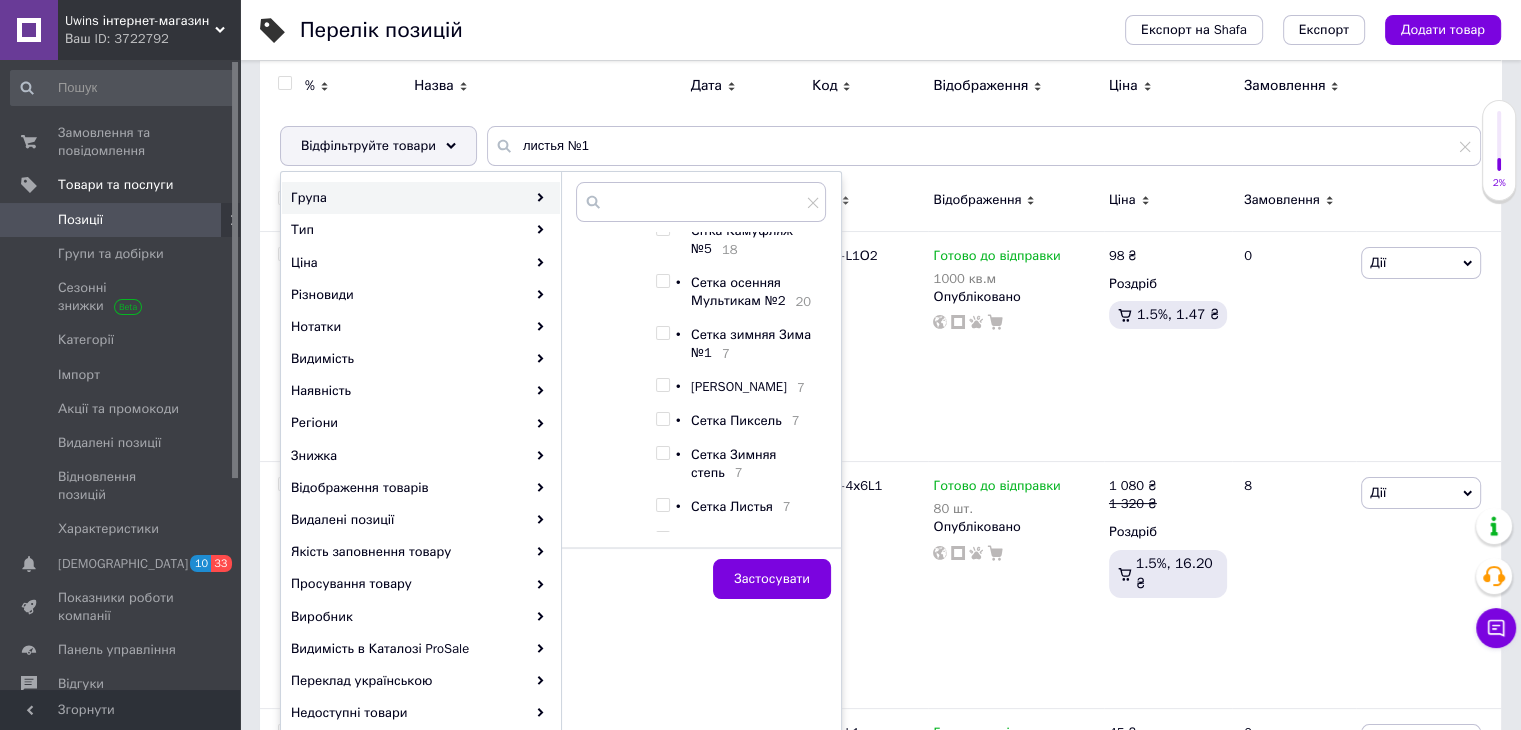scroll, scrollTop: 1049, scrollLeft: 0, axis: vertical 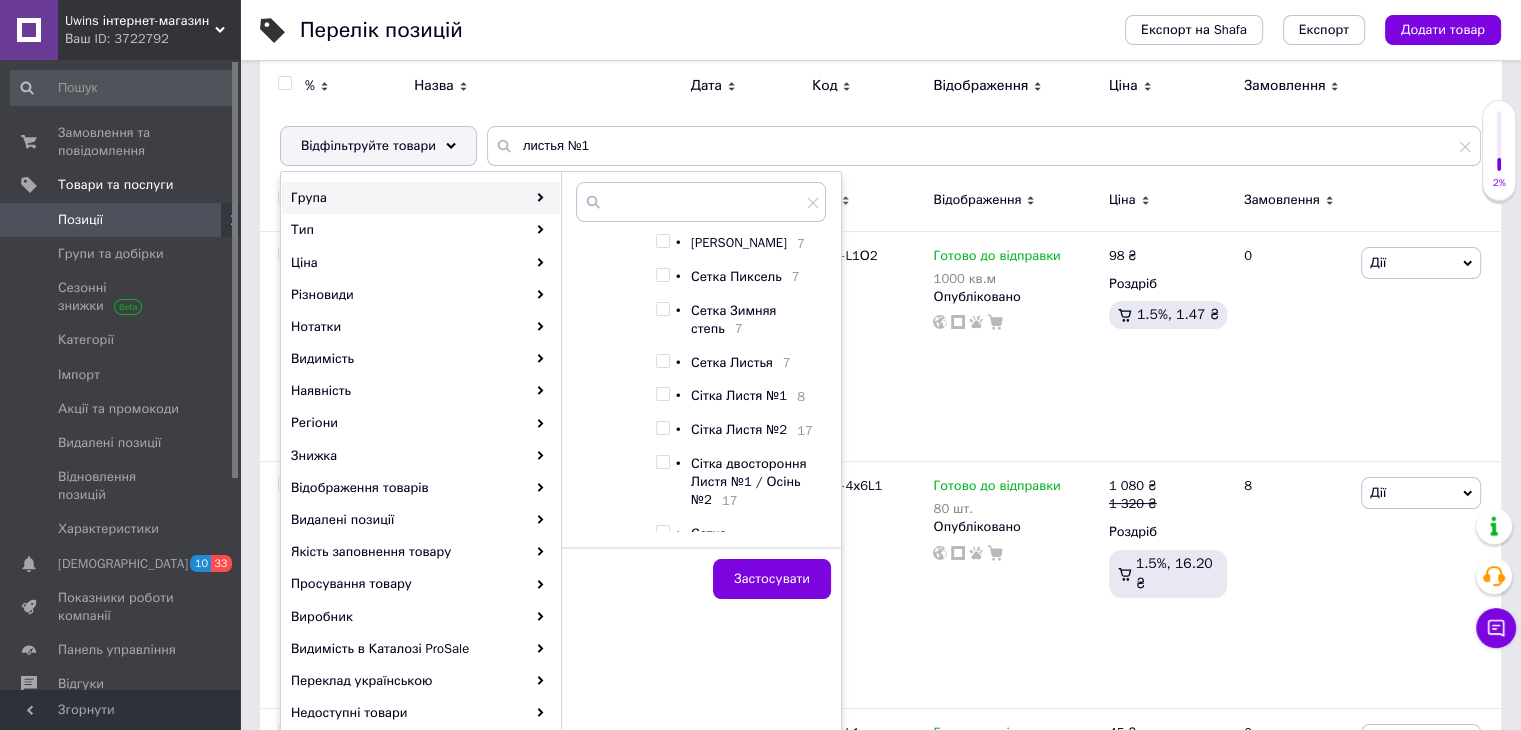 click at bounding box center [662, 394] 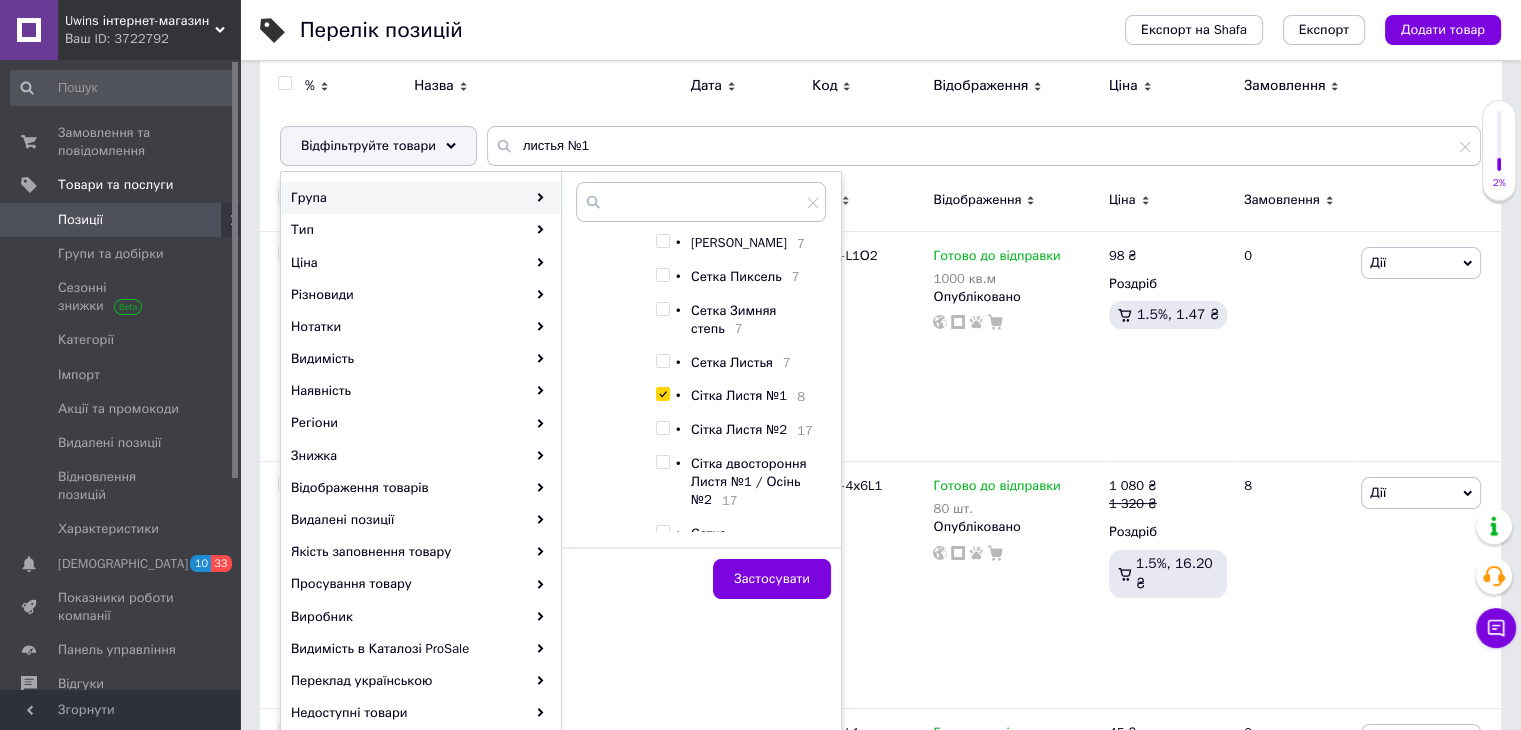 checkbox on "true" 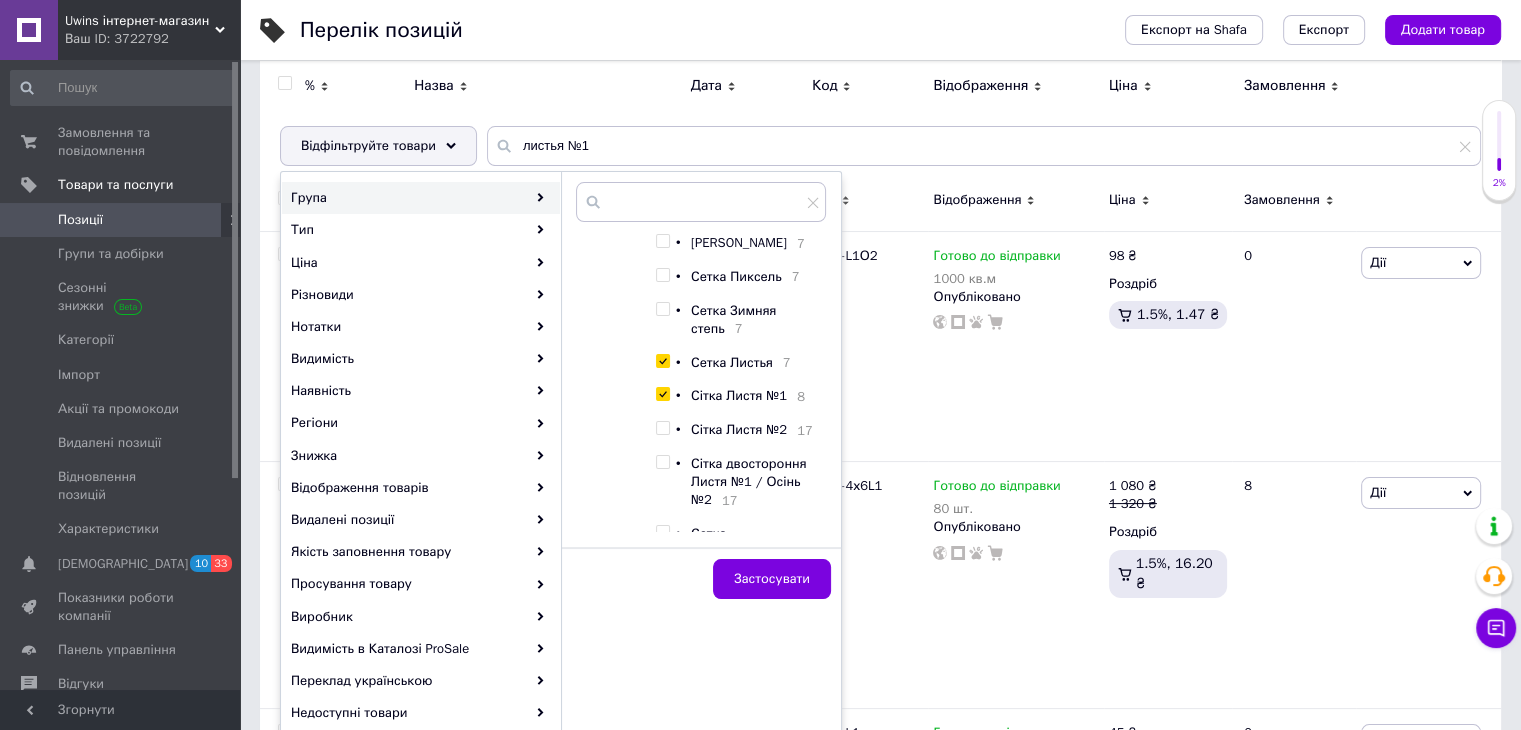 checkbox on "true" 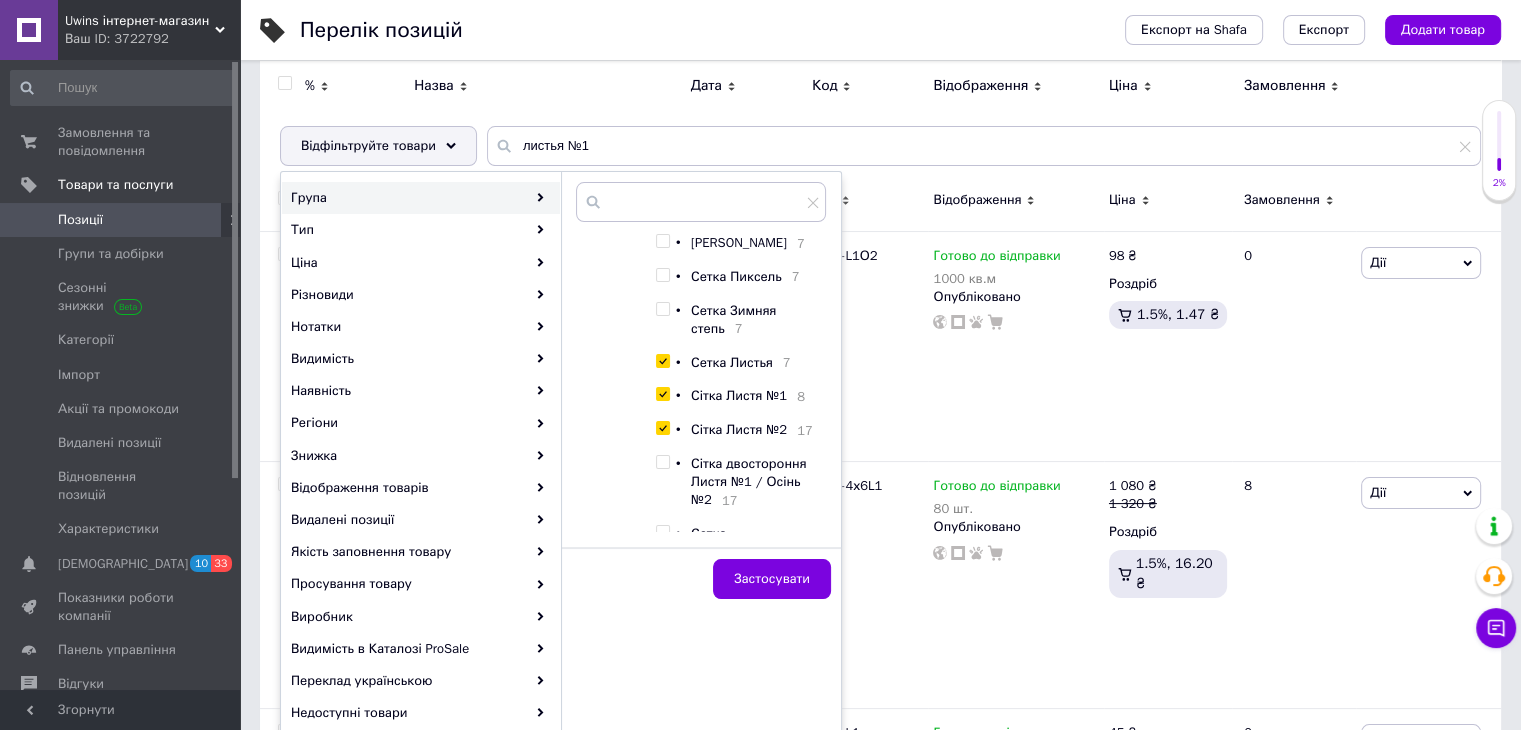 checkbox on "true" 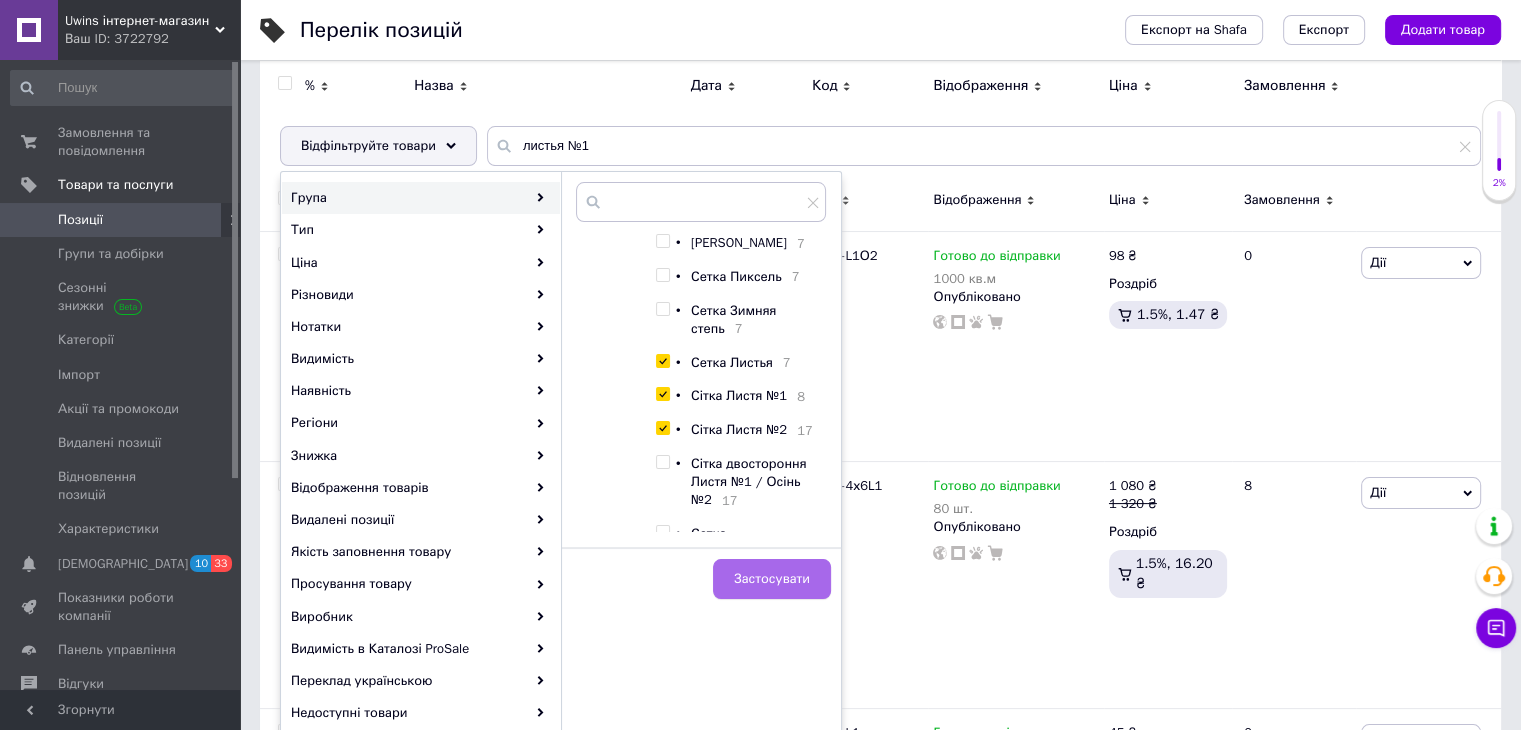 click on "Застосувати" at bounding box center [772, 579] 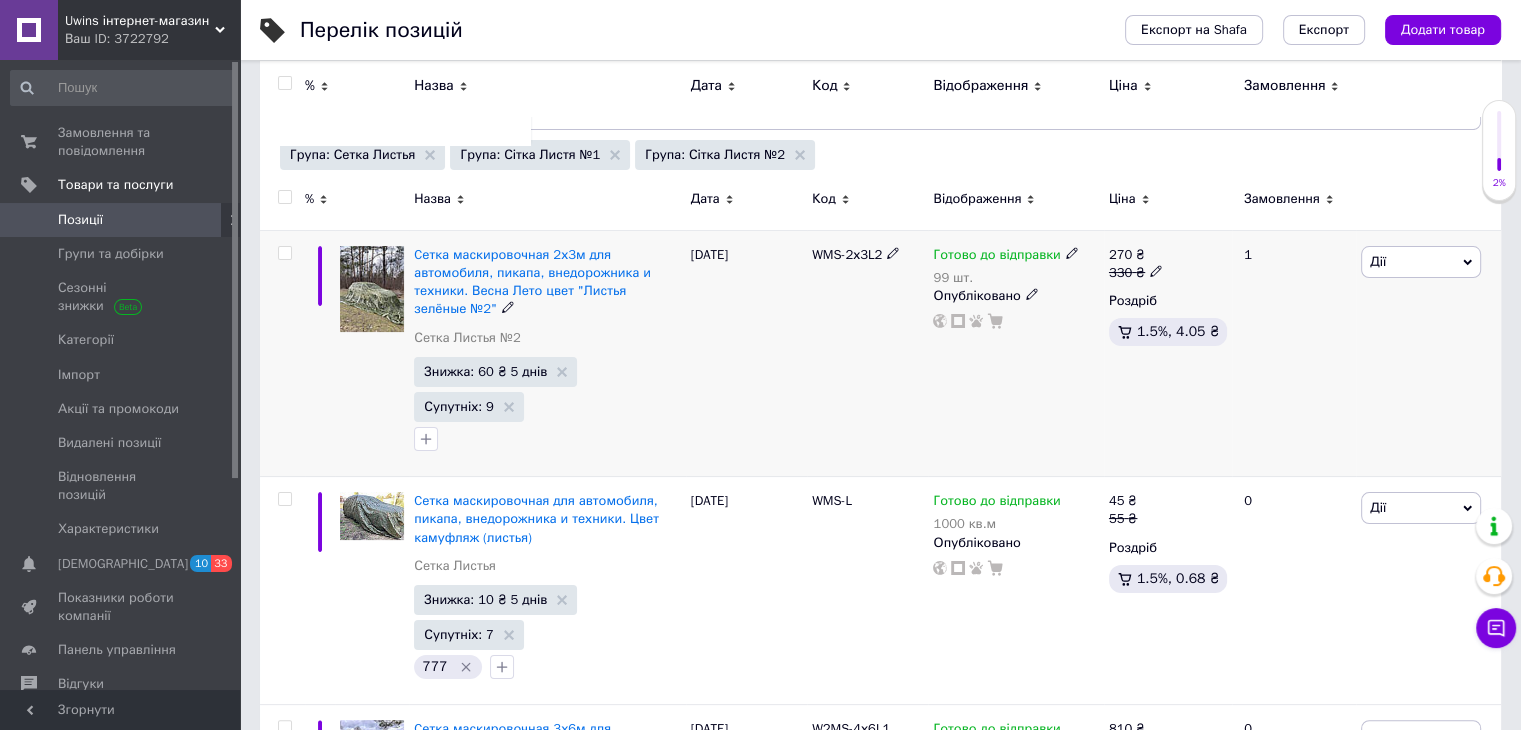 scroll, scrollTop: 300, scrollLeft: 0, axis: vertical 